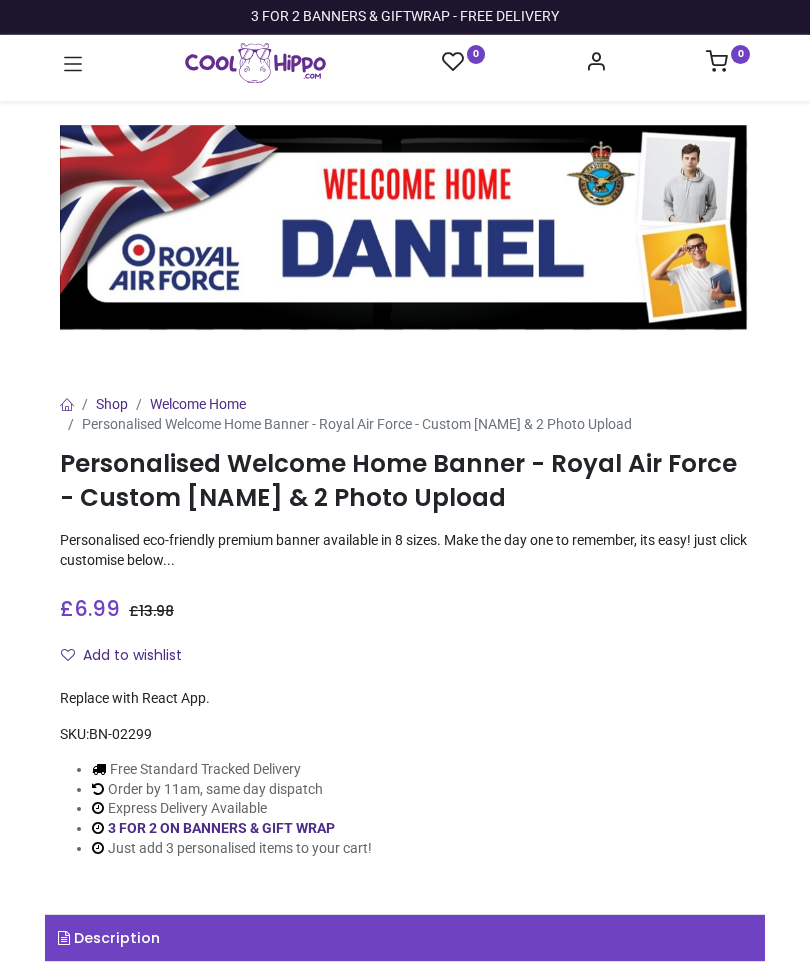 scroll, scrollTop: 0, scrollLeft: 0, axis: both 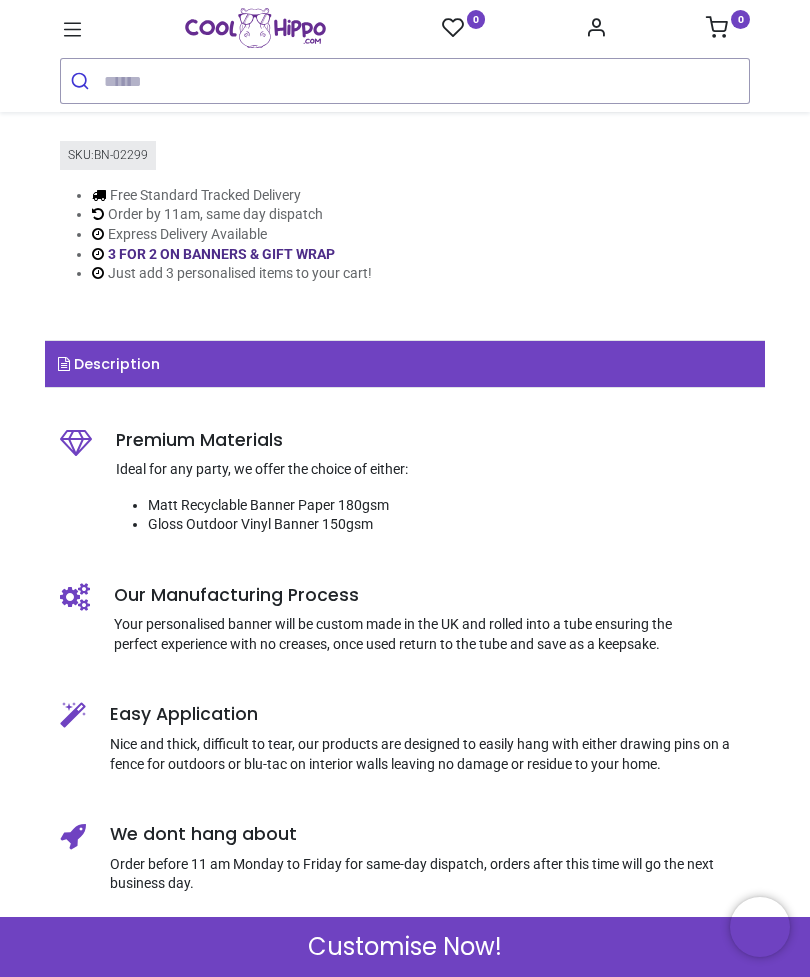 click 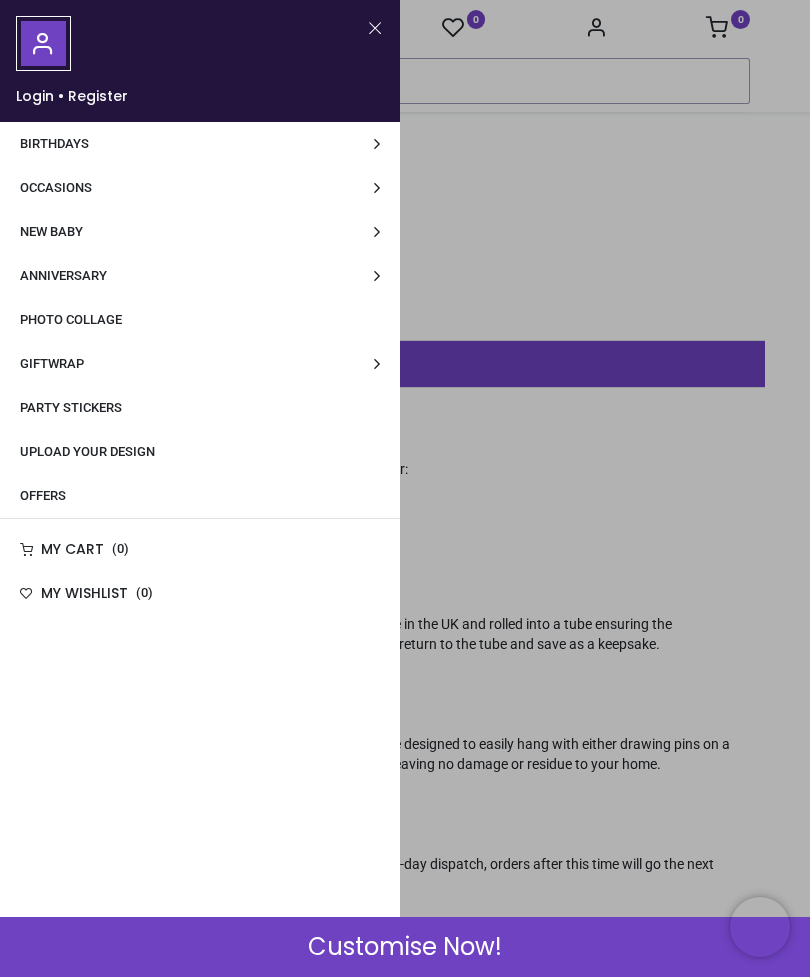 click on "Occasions" at bounding box center (56, 187) 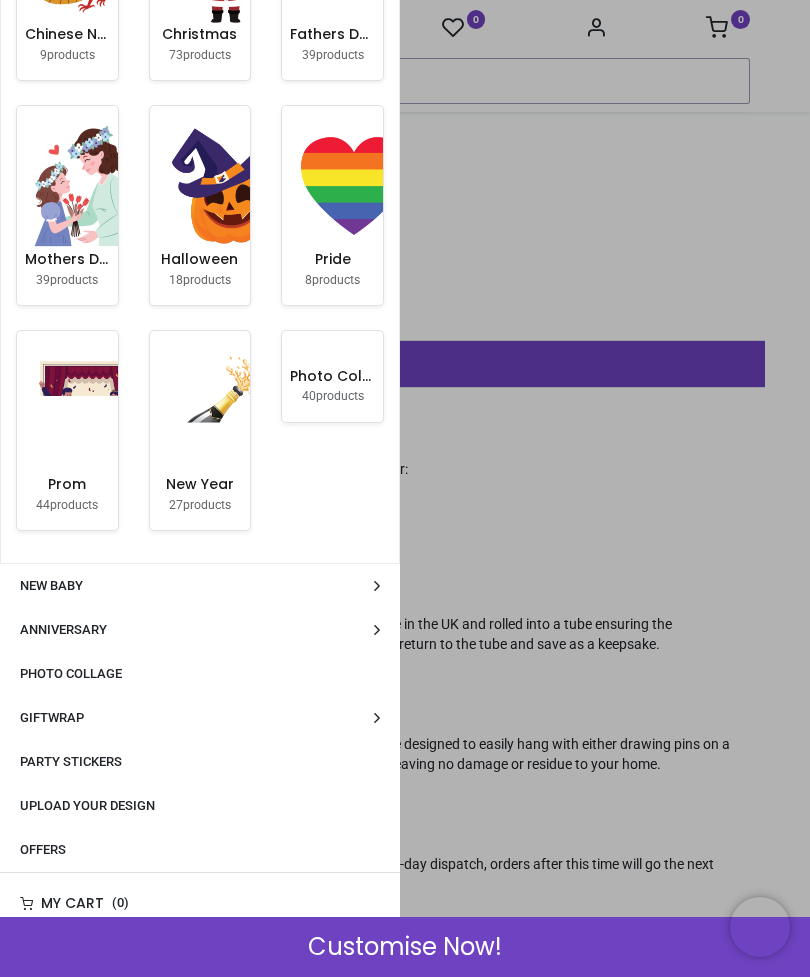 scroll, scrollTop: 1248, scrollLeft: 0, axis: vertical 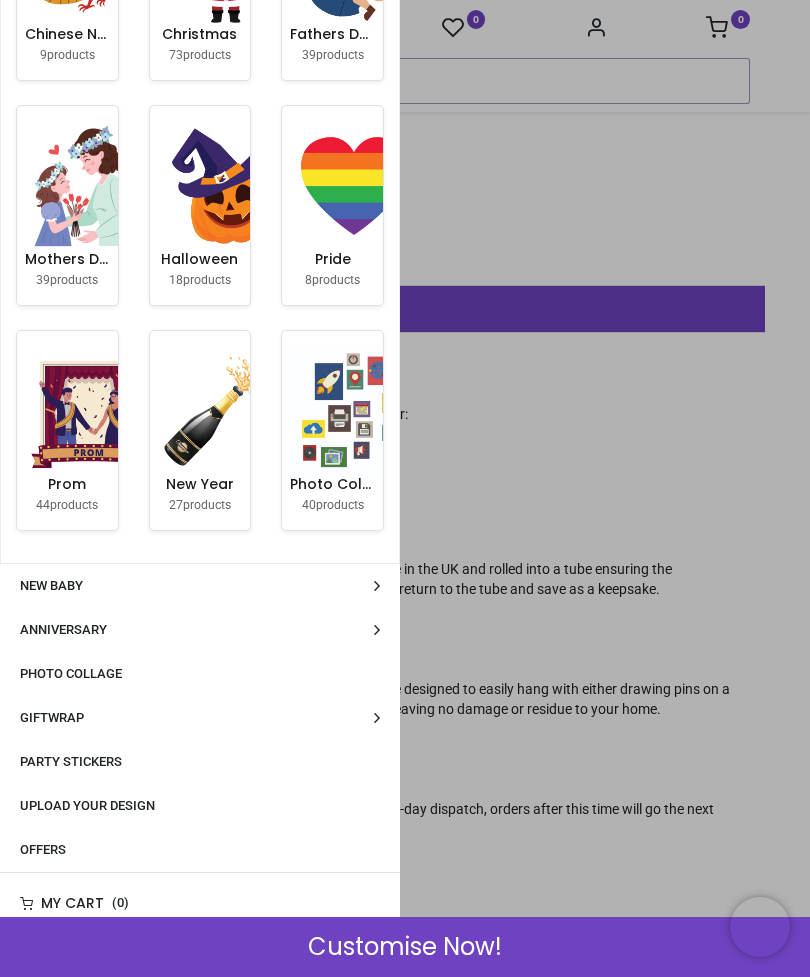 click on "Upload Your Design" at bounding box center (87, 805) 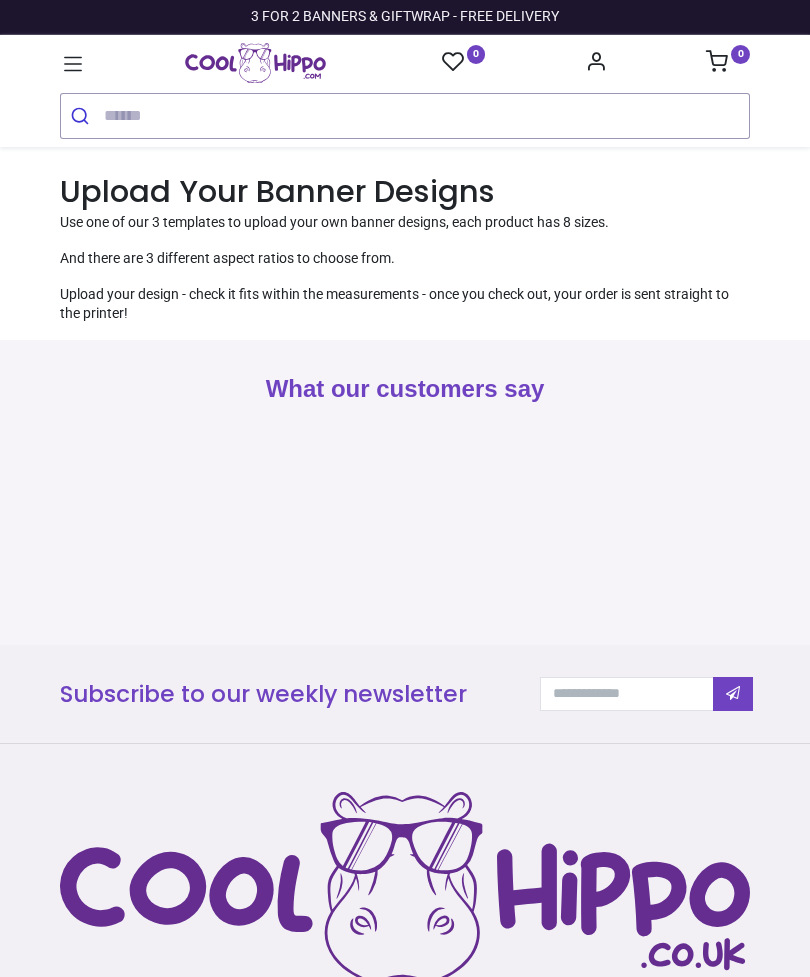 scroll, scrollTop: 0, scrollLeft: 0, axis: both 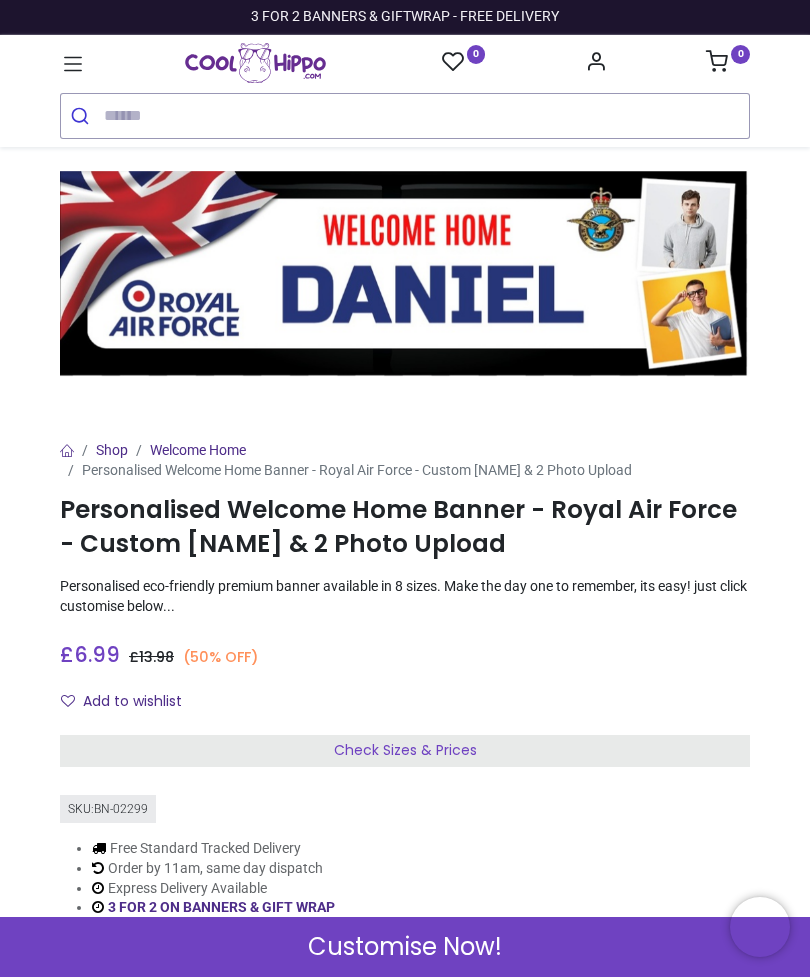 click at bounding box center (426, 116) 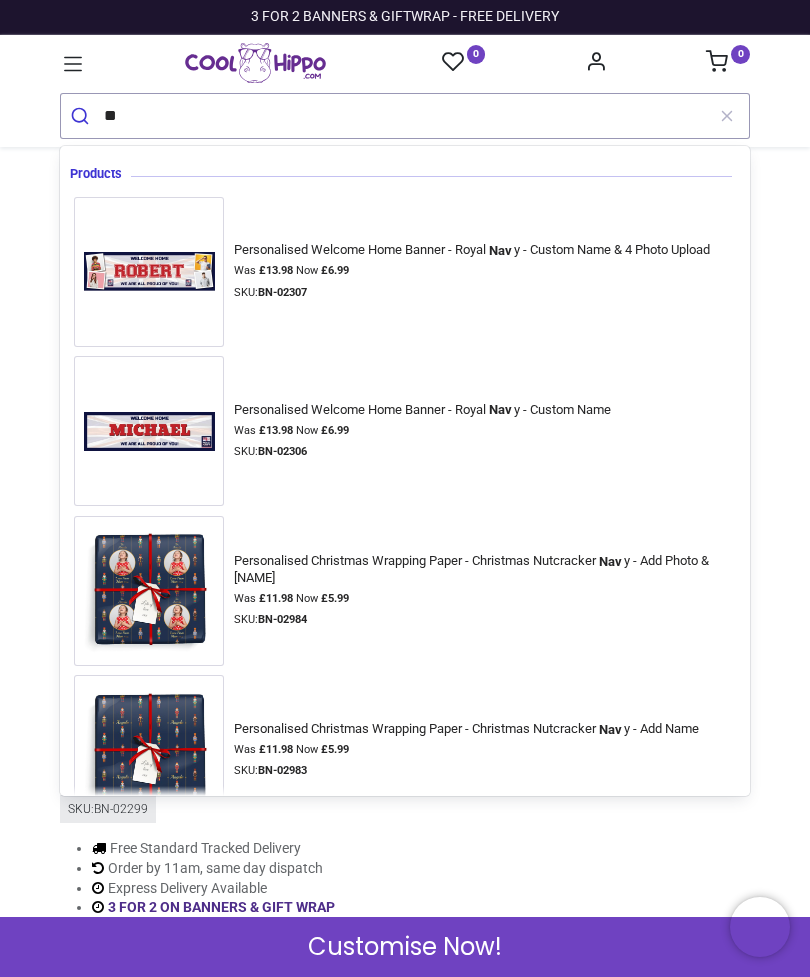 type on "*" 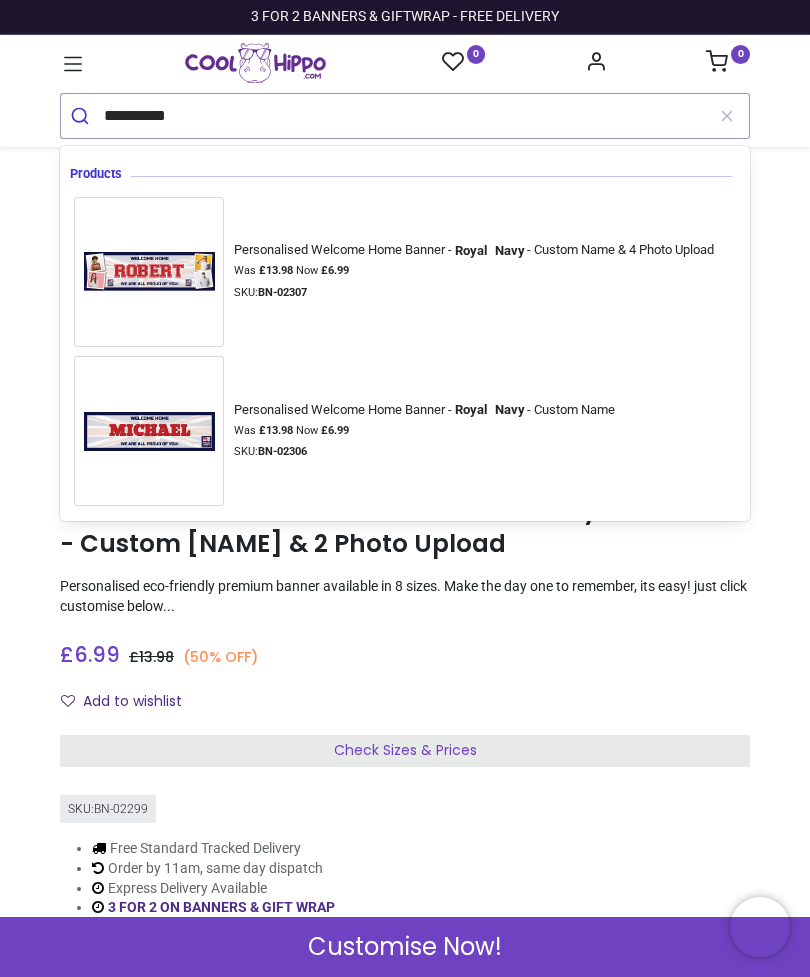type on "**********" 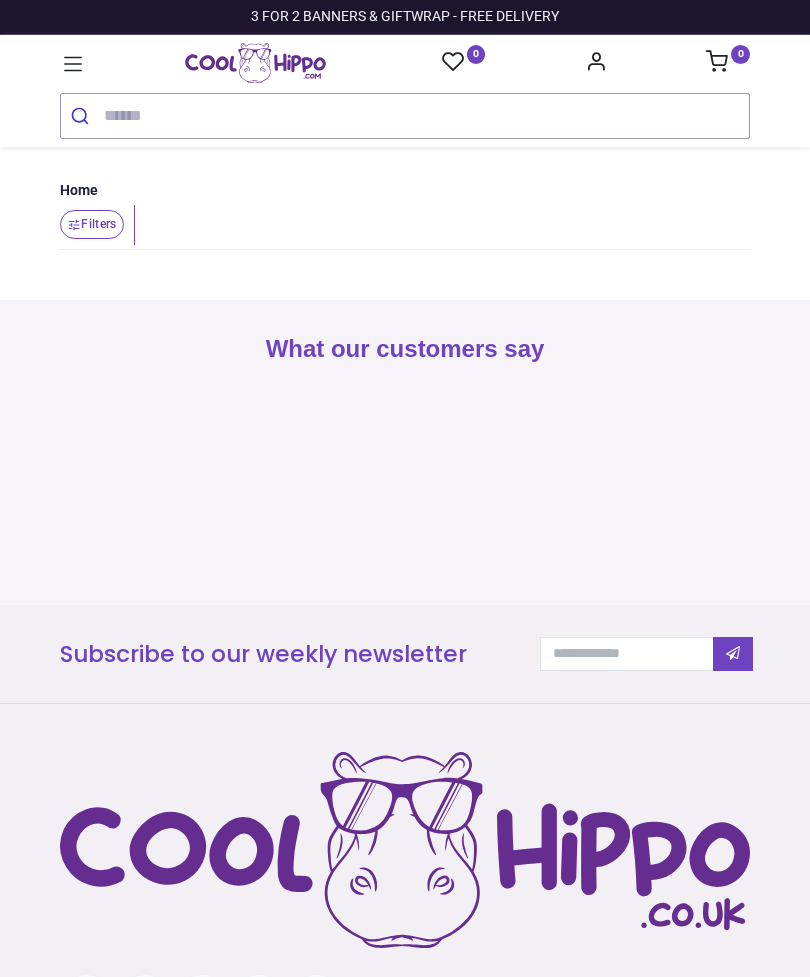 scroll, scrollTop: 0, scrollLeft: 0, axis: both 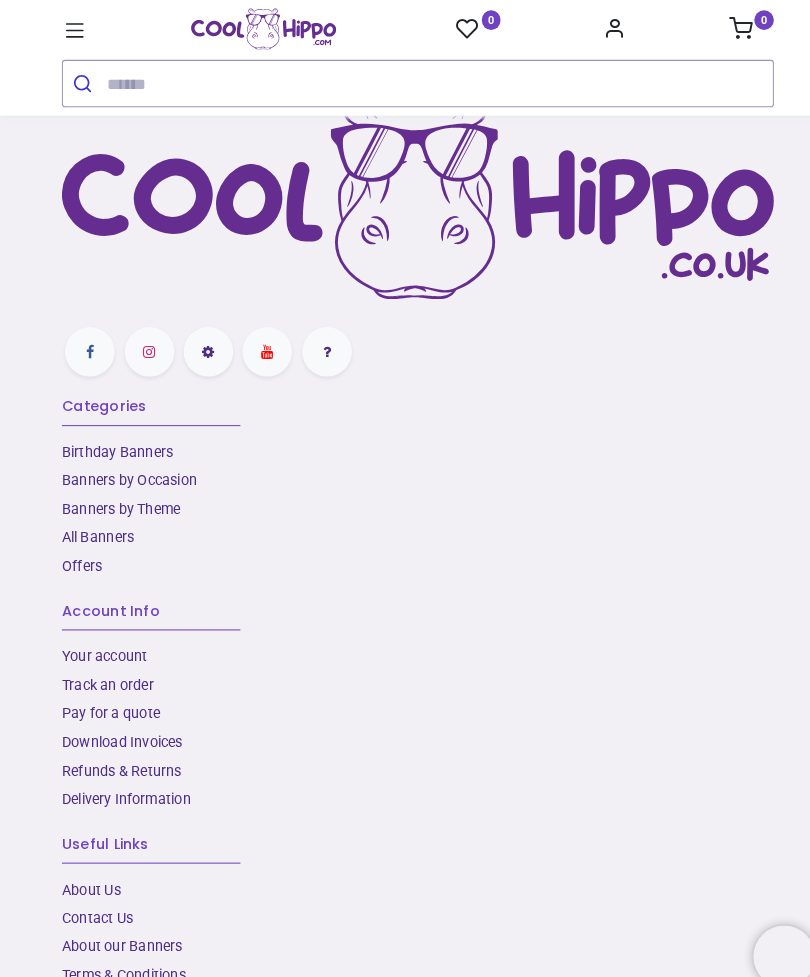 click on "Banners by Occasion" at bounding box center (125, 465) 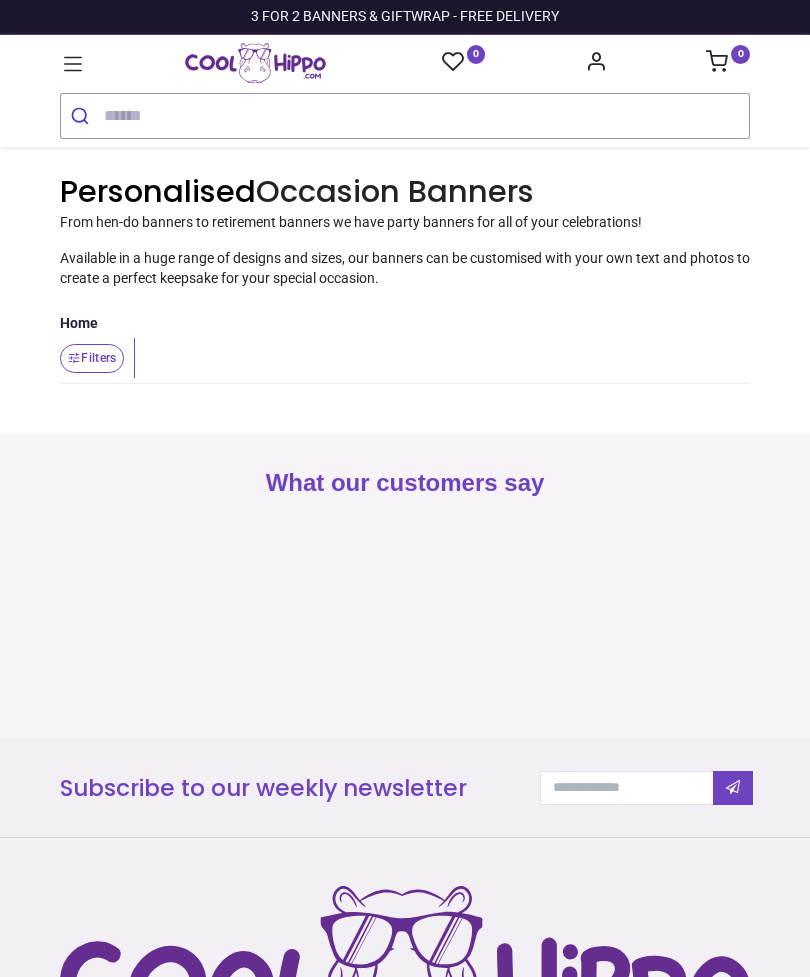 scroll, scrollTop: 0, scrollLeft: 0, axis: both 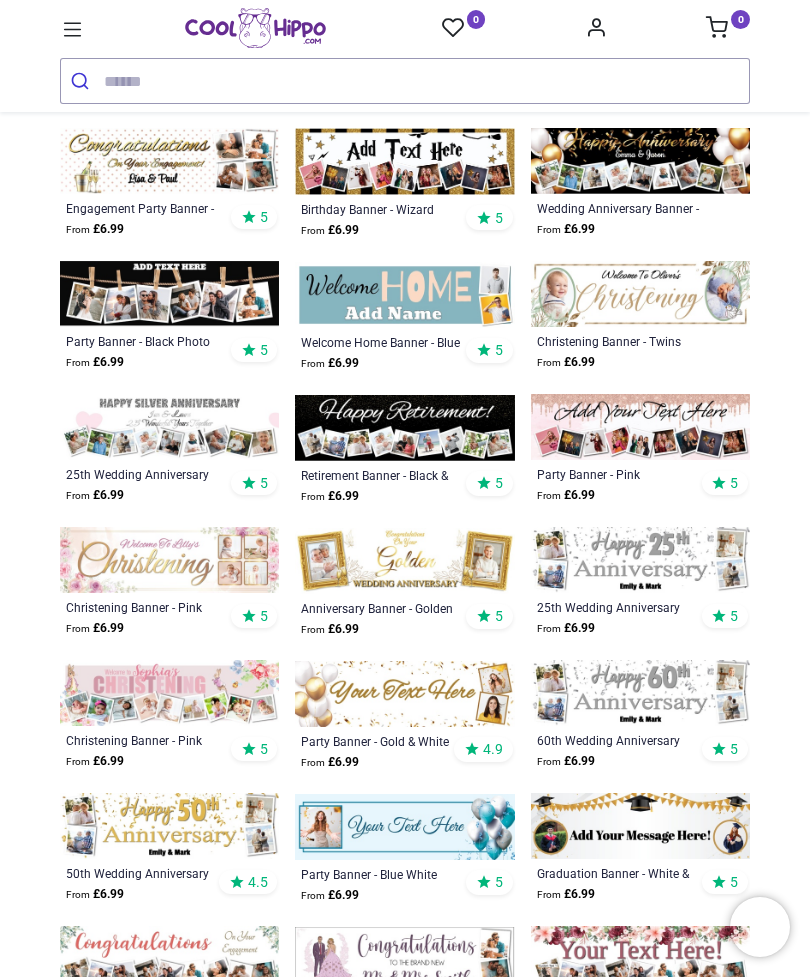 click at bounding box center [404, 295] 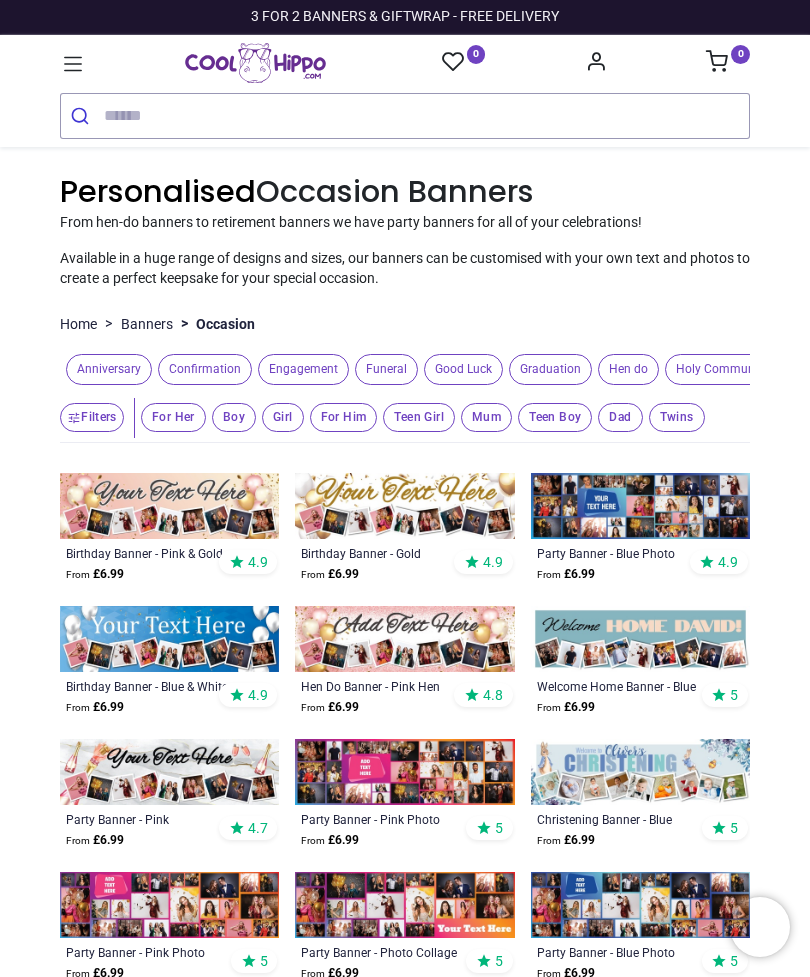 scroll, scrollTop: 0, scrollLeft: 0, axis: both 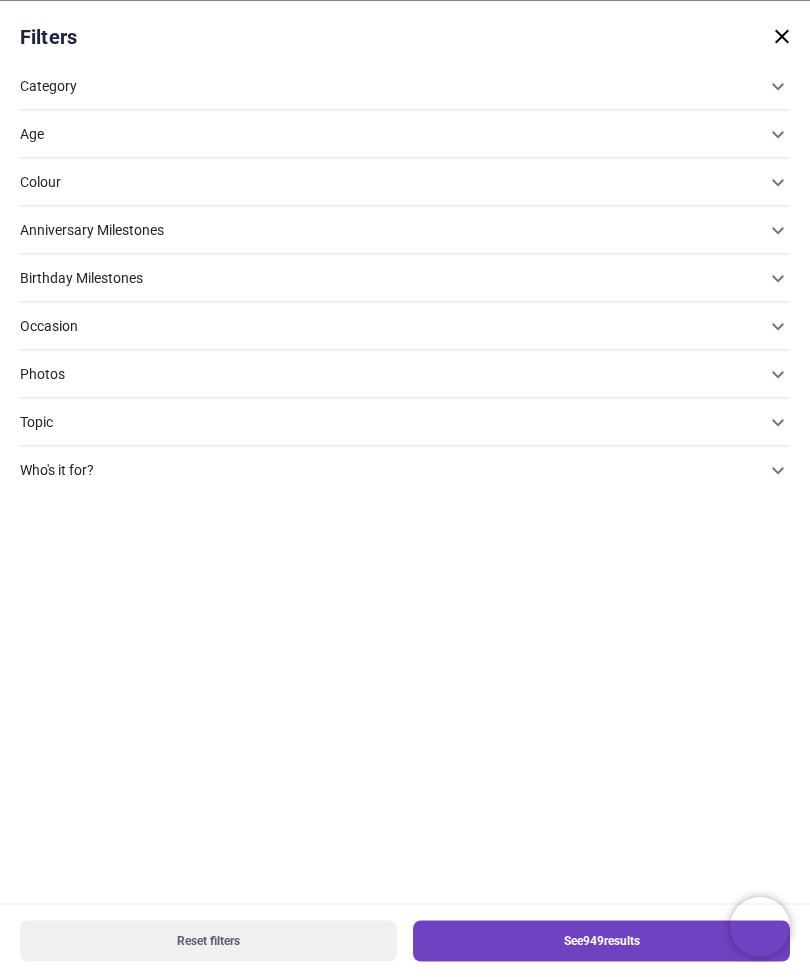 click on "Occasion" at bounding box center [393, 134] 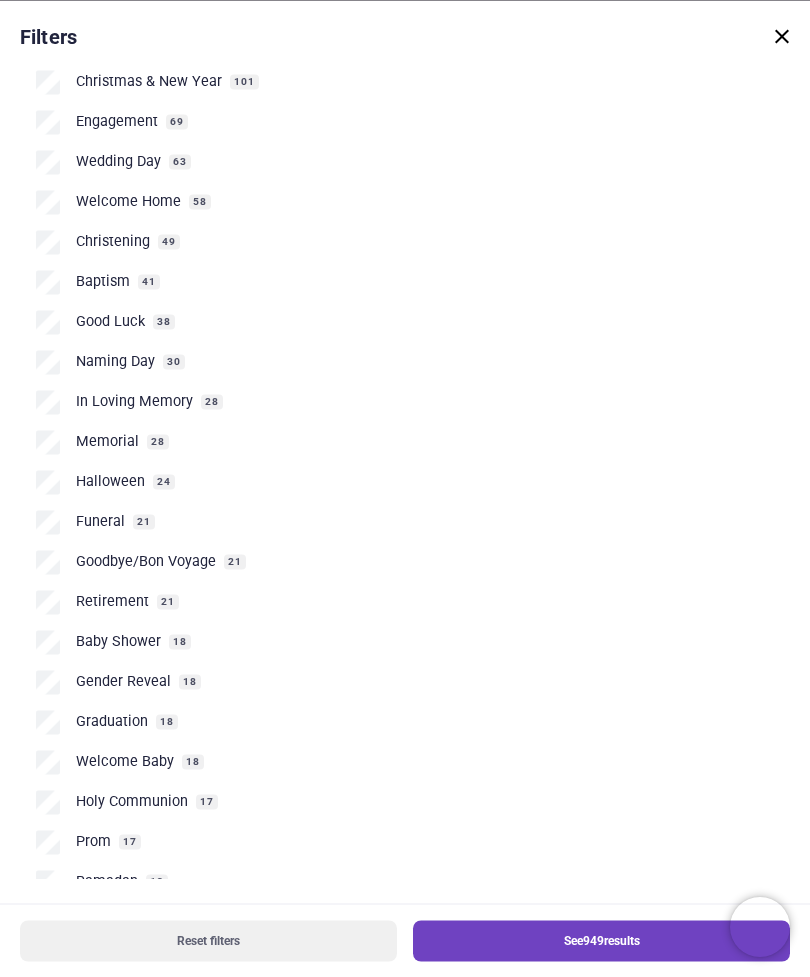 scroll, scrollTop: 492, scrollLeft: 0, axis: vertical 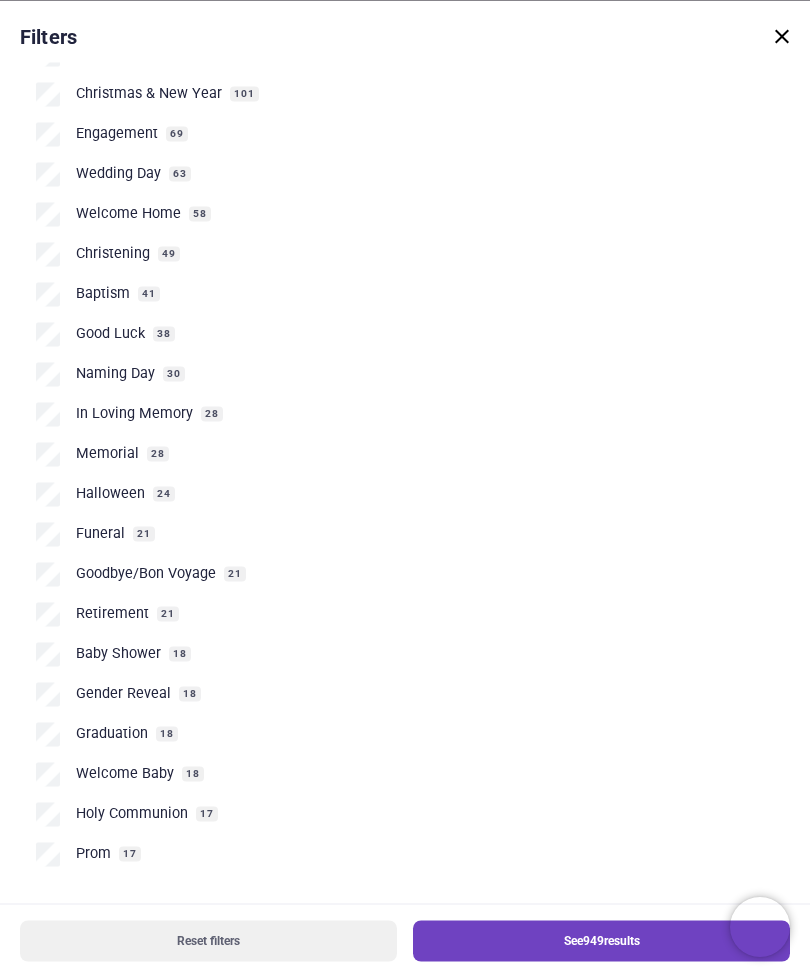 click on "Welcome Home 58" at bounding box center [405, 214] 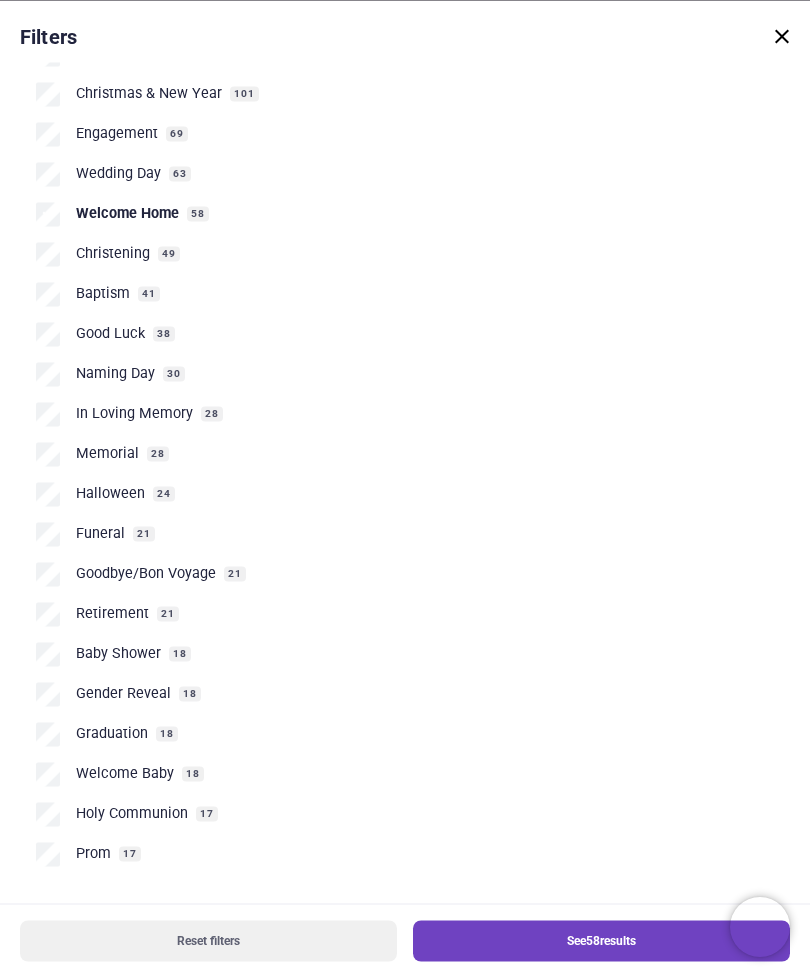 scroll, scrollTop: 0, scrollLeft: 49, axis: horizontal 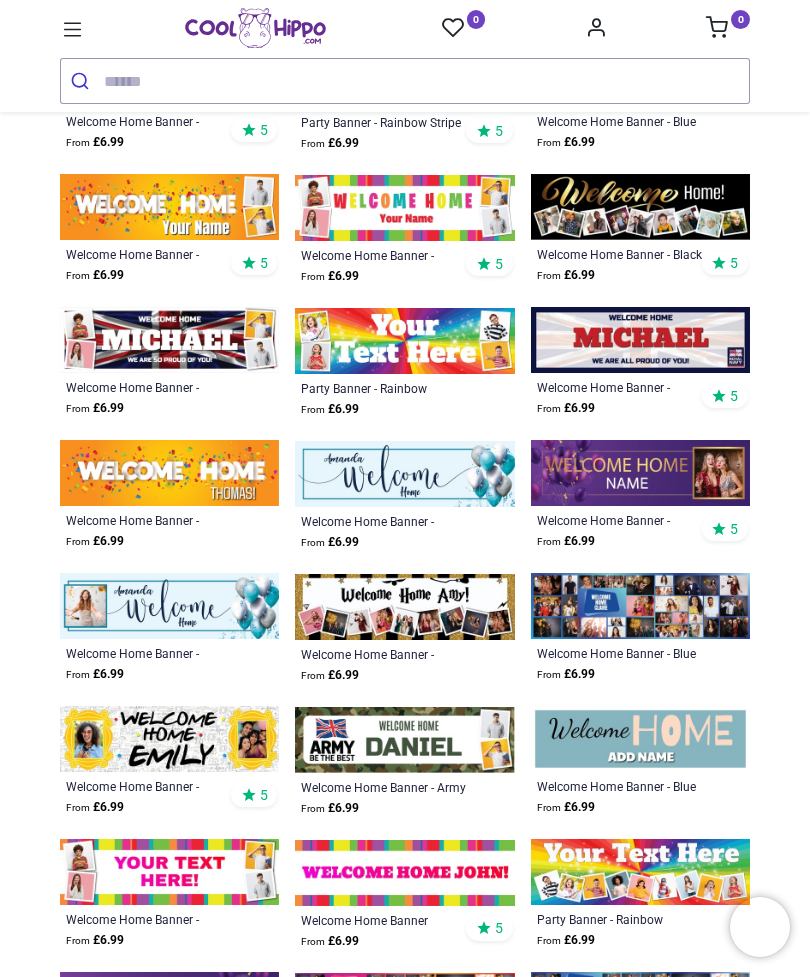 click on "Pricelist :
Public Pricelist
Public Pricelist
Categories
All Products" at bounding box center [405, 619] 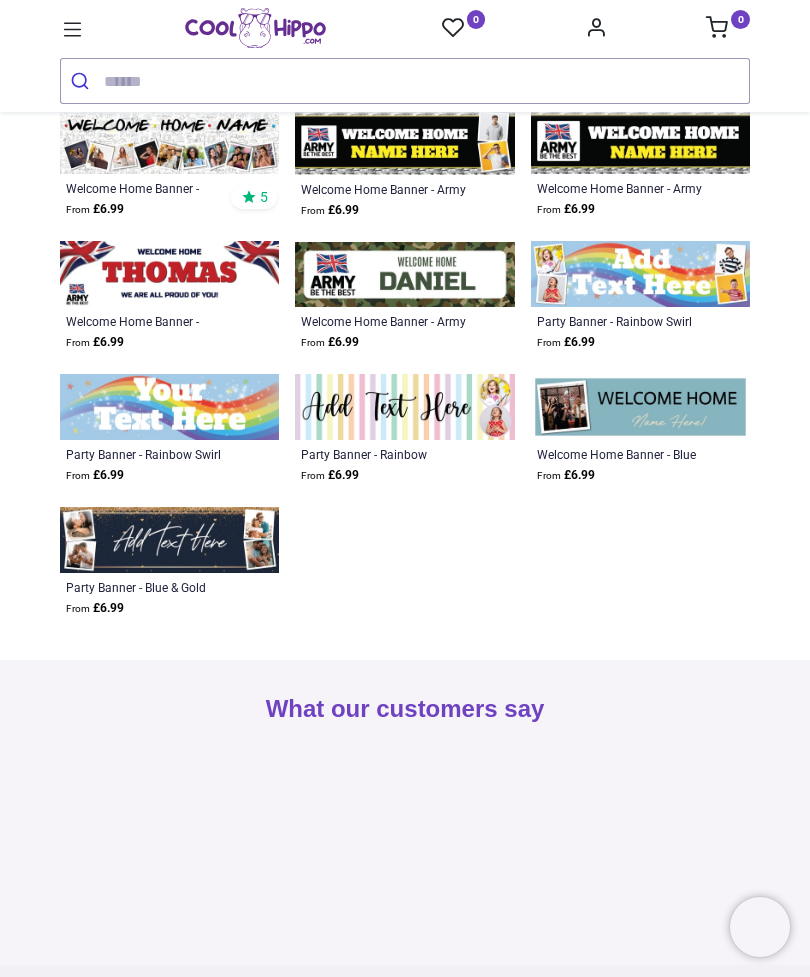 scroll, scrollTop: 2304, scrollLeft: 0, axis: vertical 